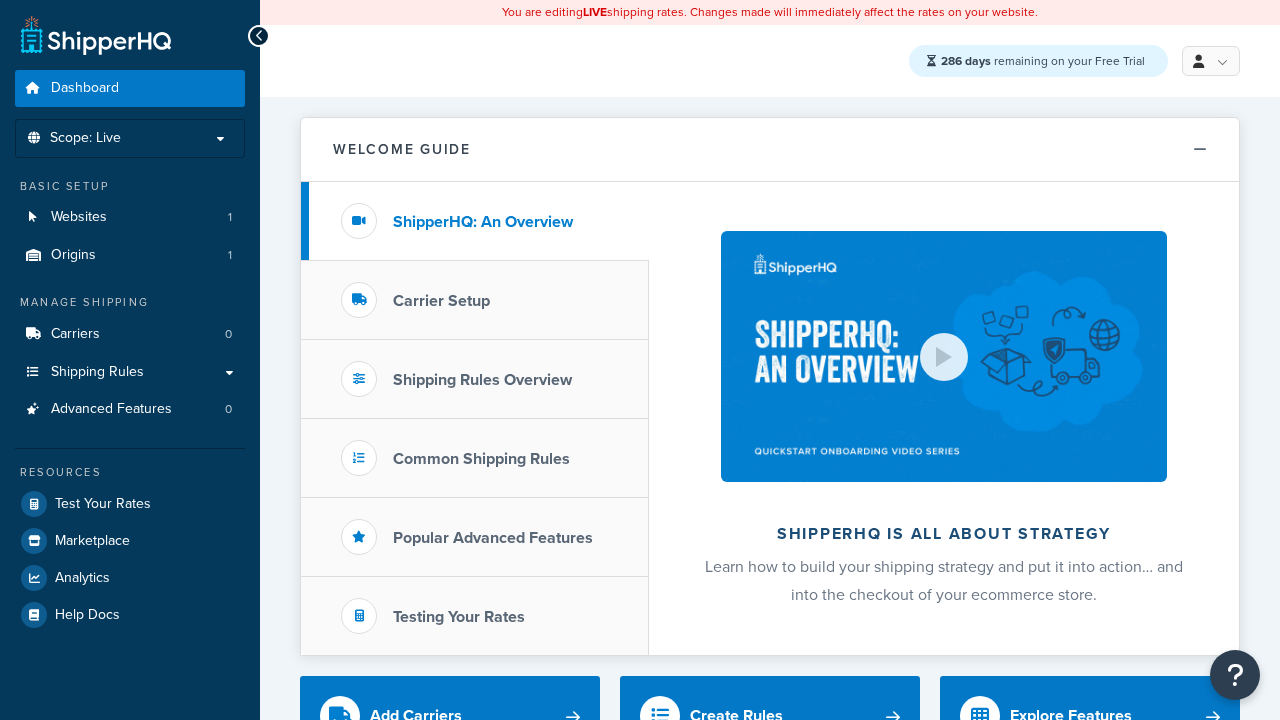 scroll, scrollTop: 0, scrollLeft: 0, axis: both 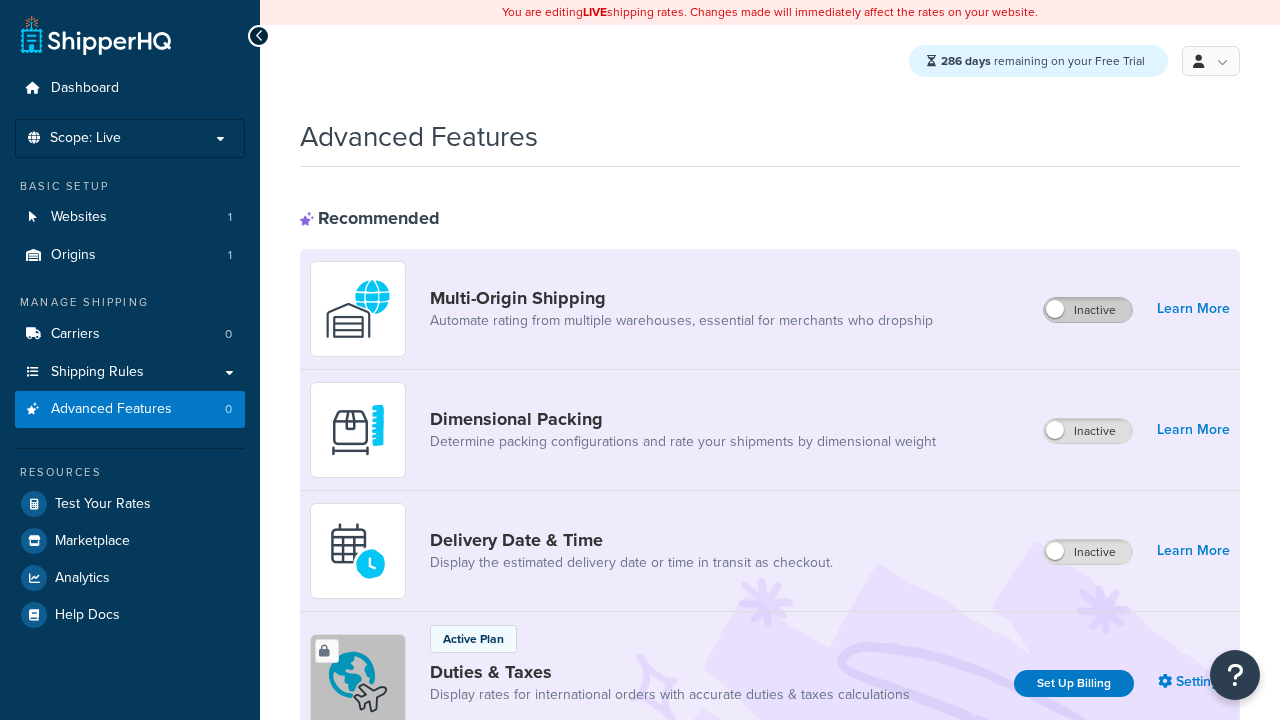 click on "Inactive" at bounding box center [1088, 310] 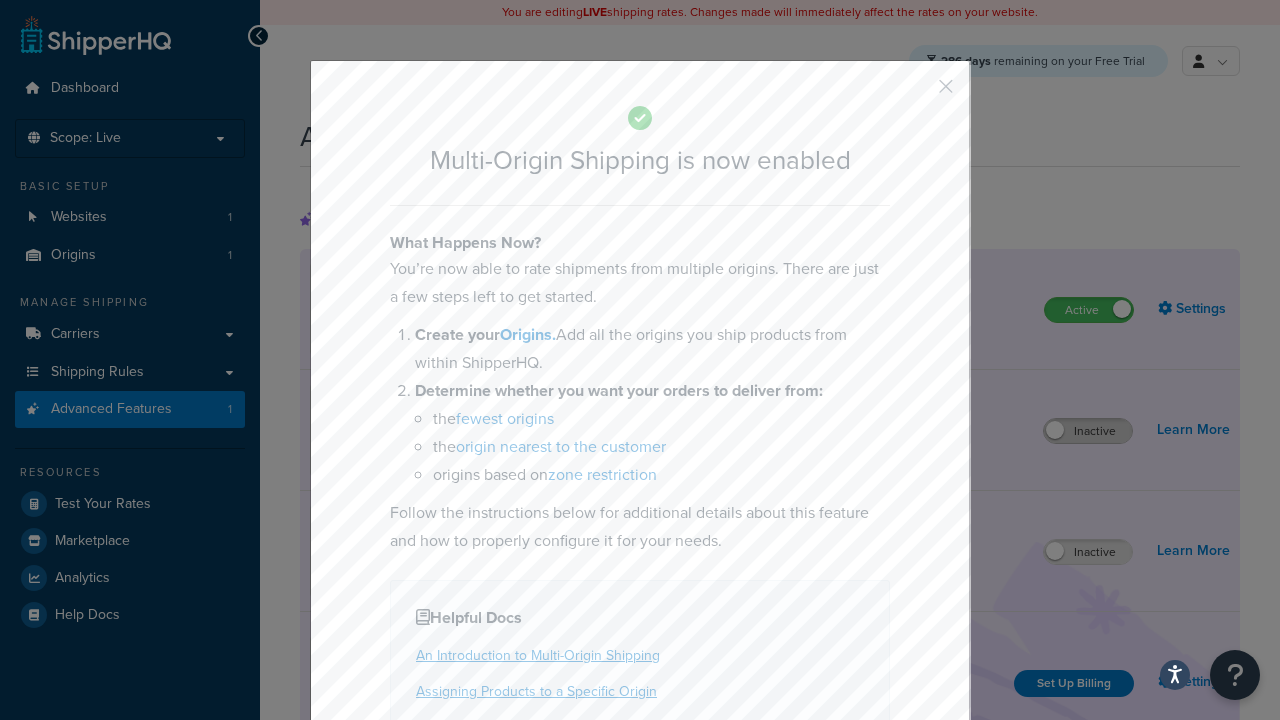 click at bounding box center (916, 93) 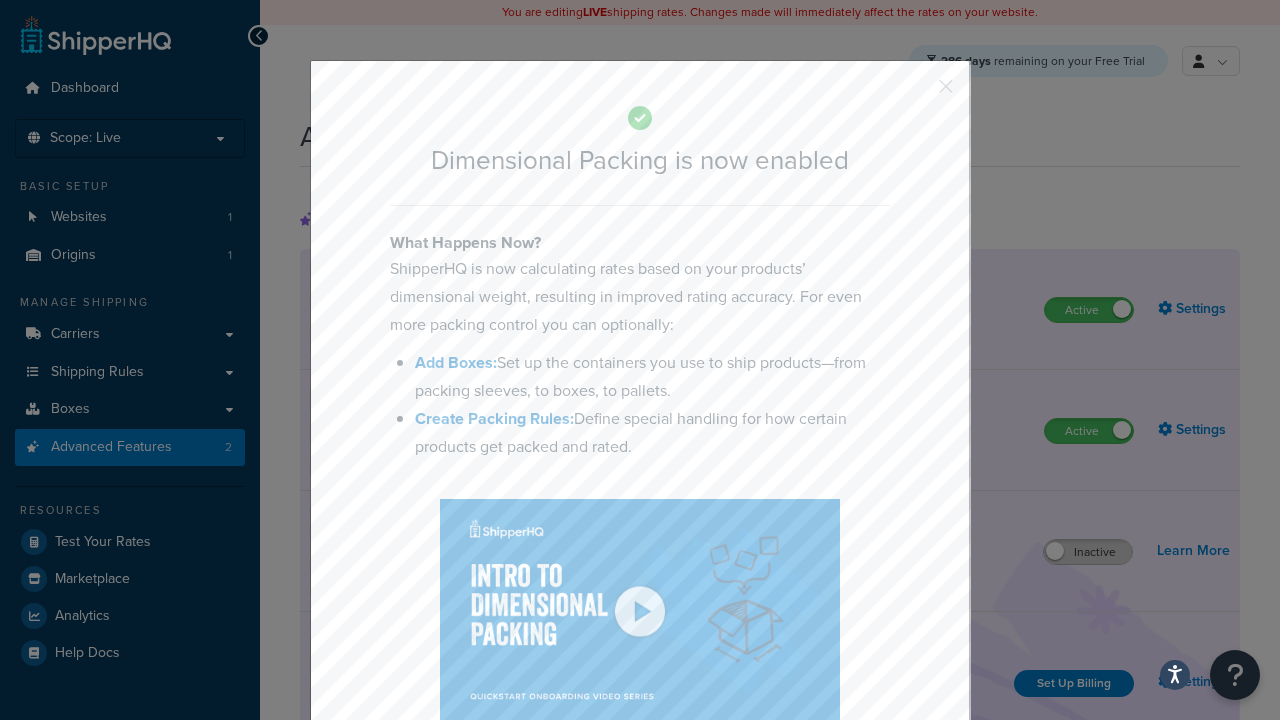 click at bounding box center [916, 93] 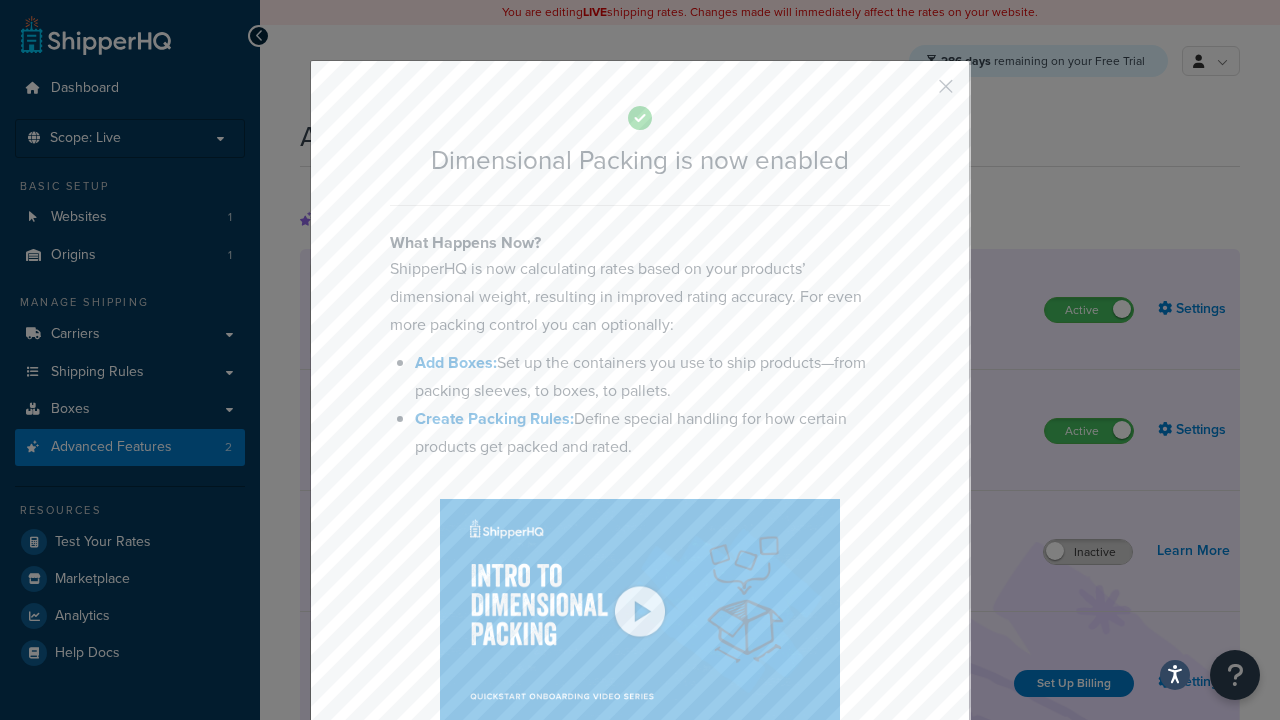 scroll, scrollTop: 0, scrollLeft: 0, axis: both 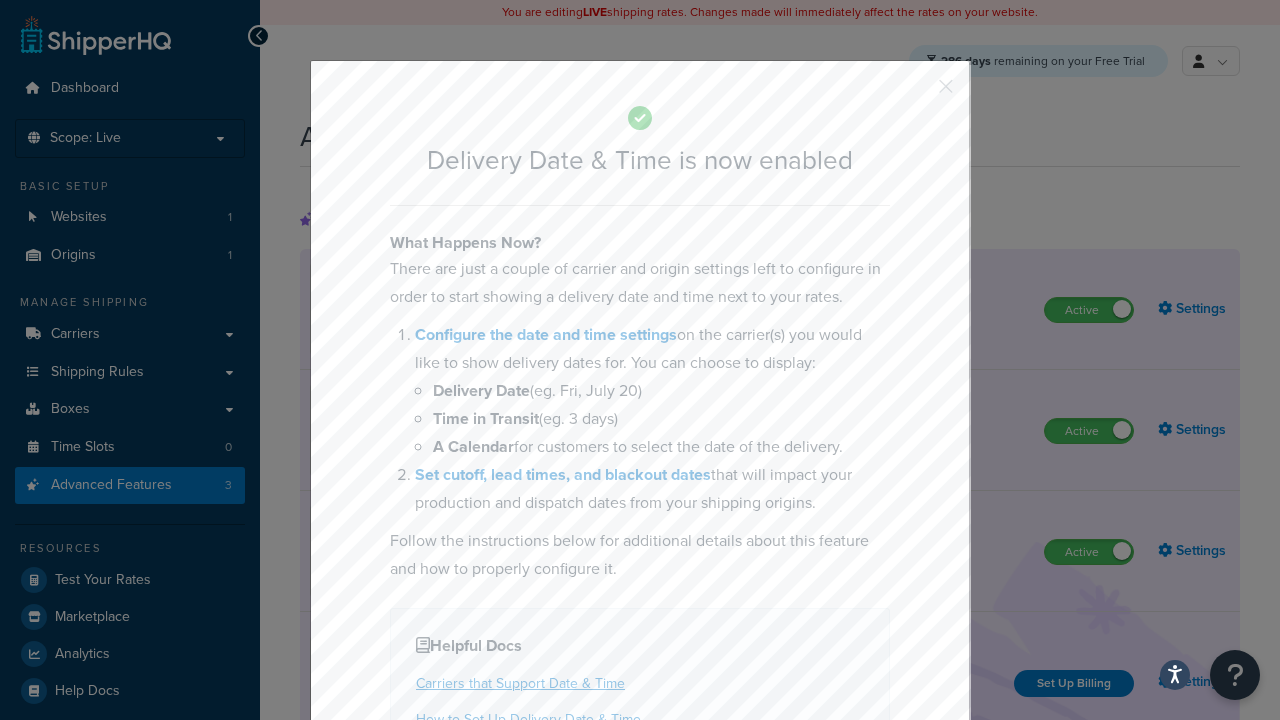 click at bounding box center [916, 93] 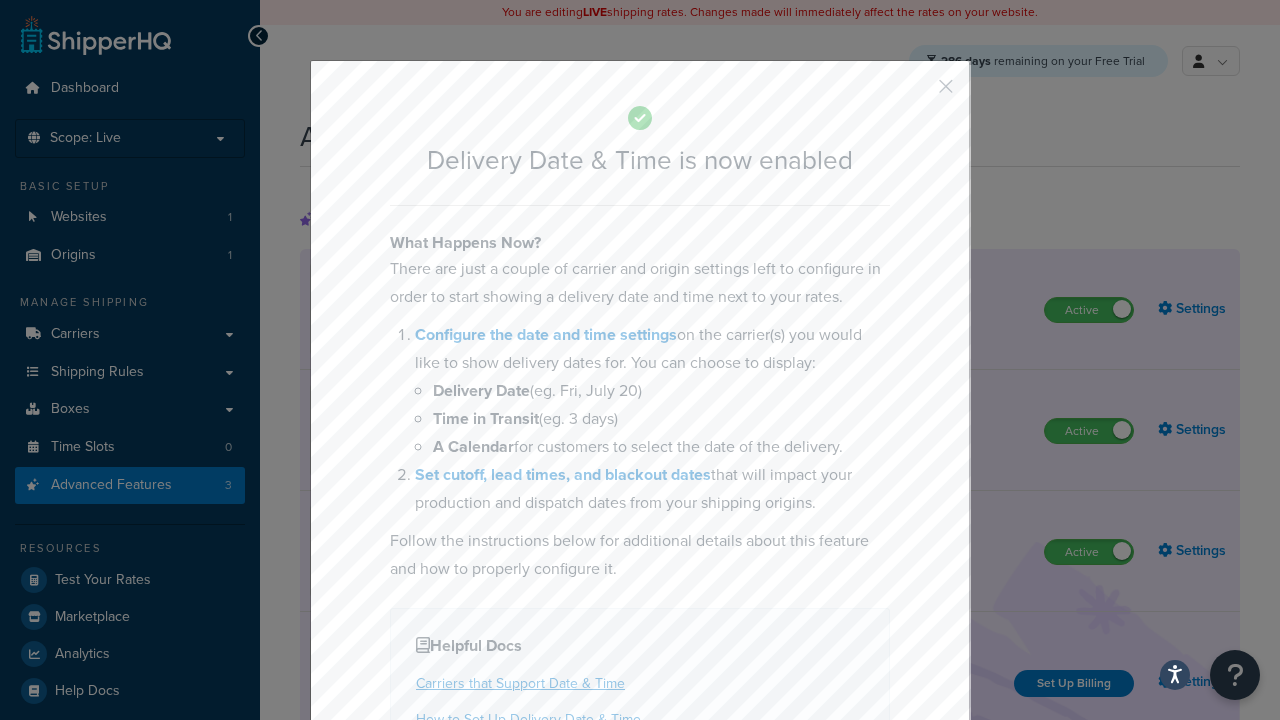 click on "Inactive" at bounding box center (1088, 887) 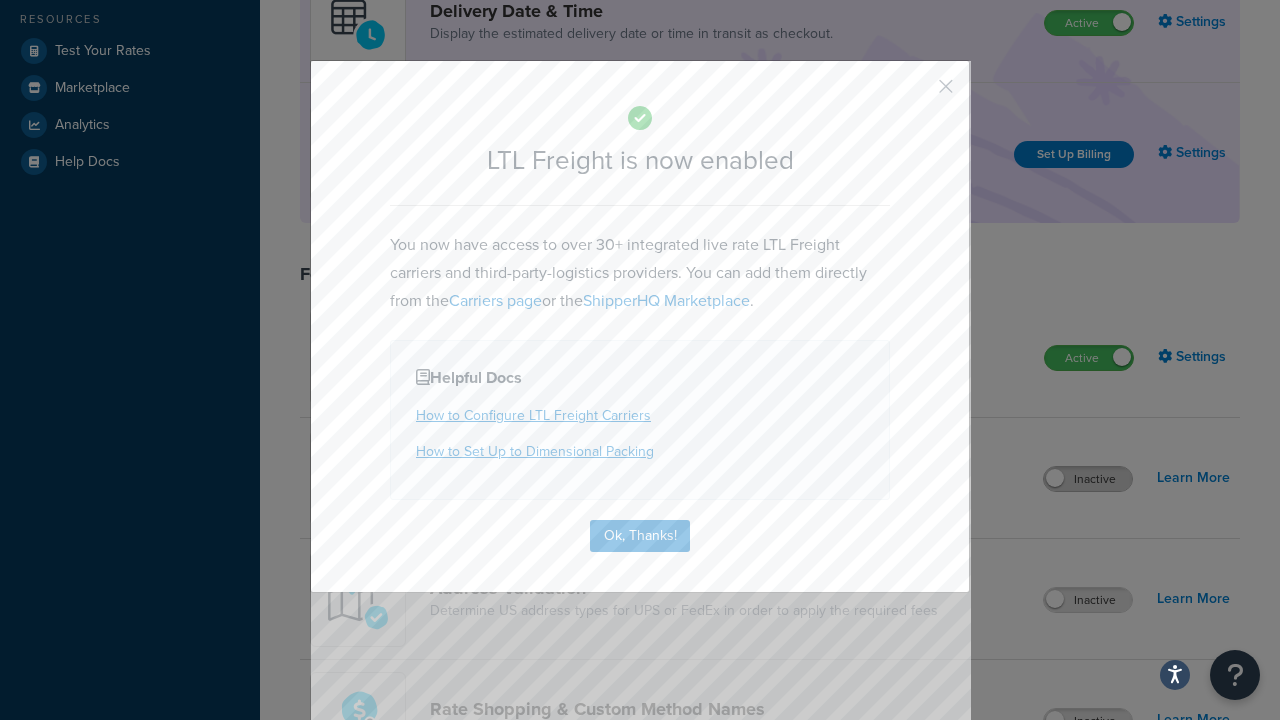 click at bounding box center (916, 93) 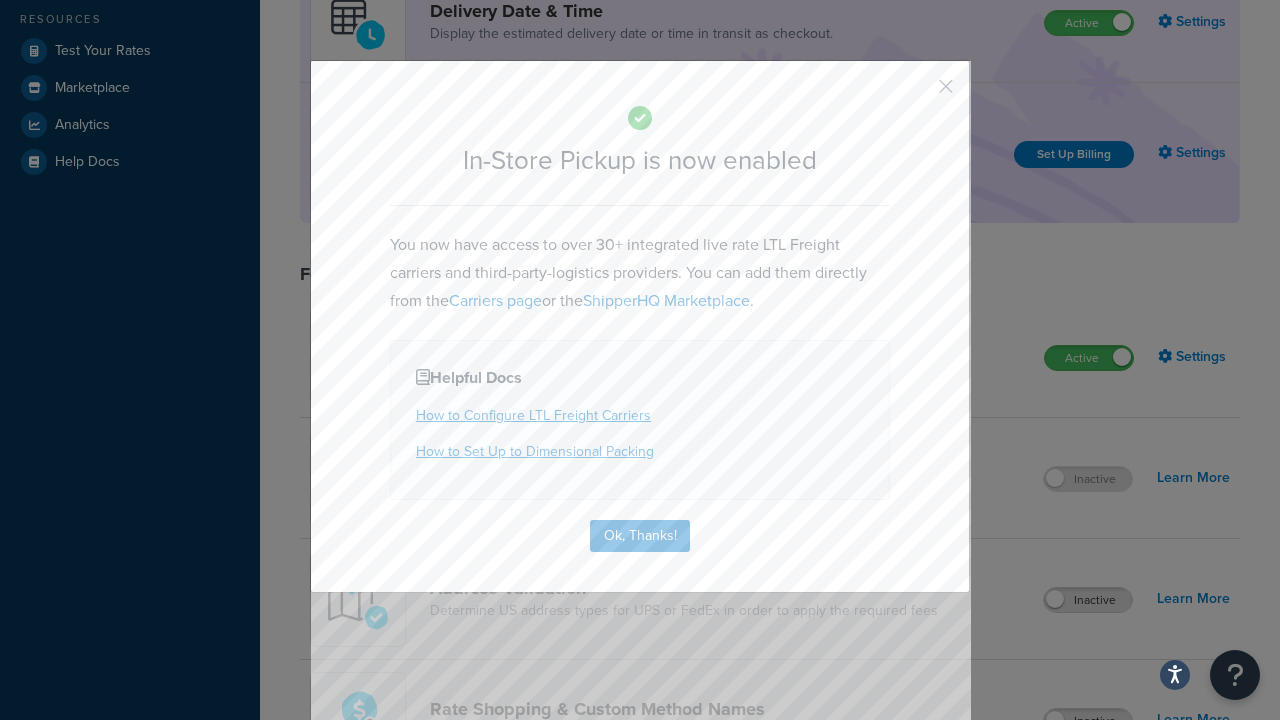 scroll, scrollTop: 567, scrollLeft: 0, axis: vertical 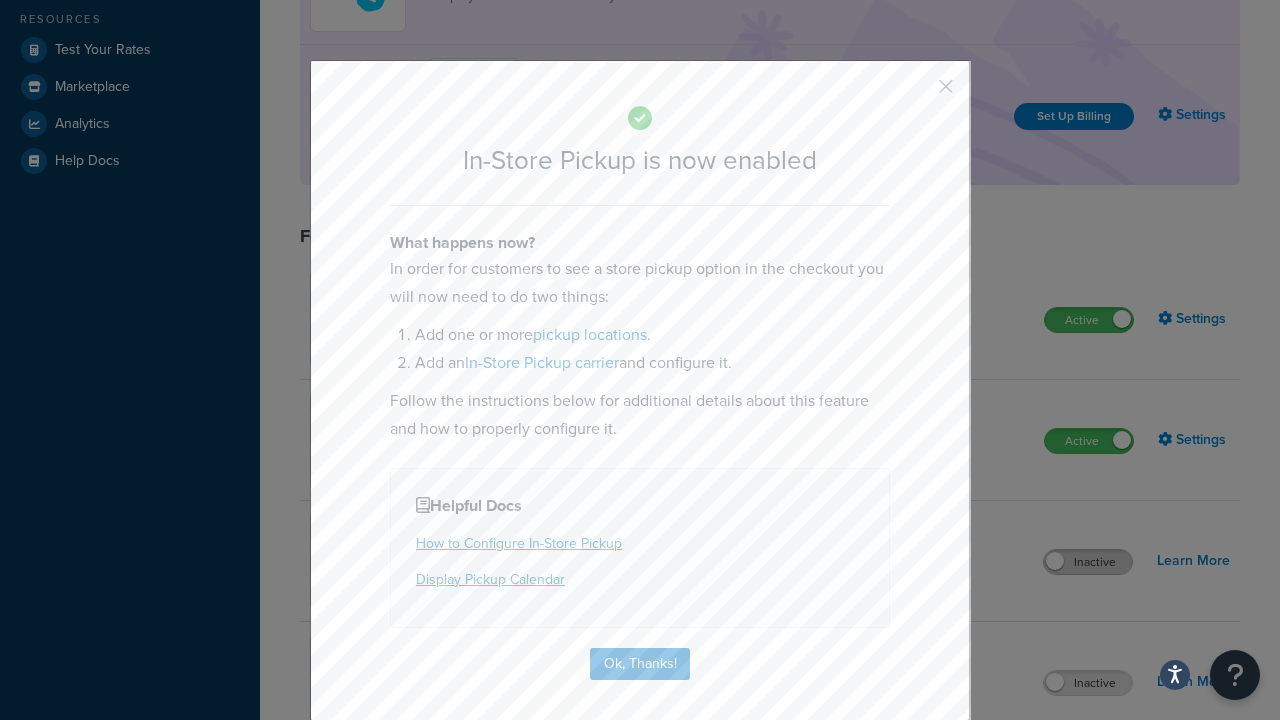 click at bounding box center (916, 93) 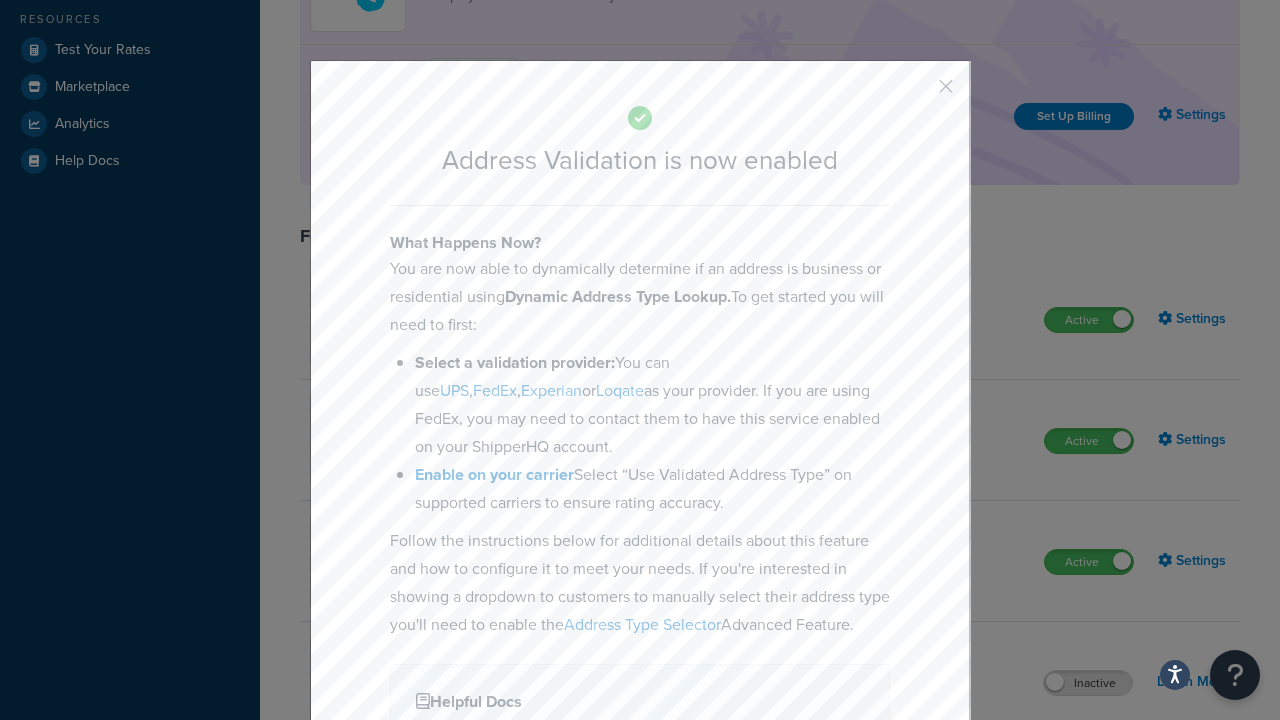 click at bounding box center [916, 93] 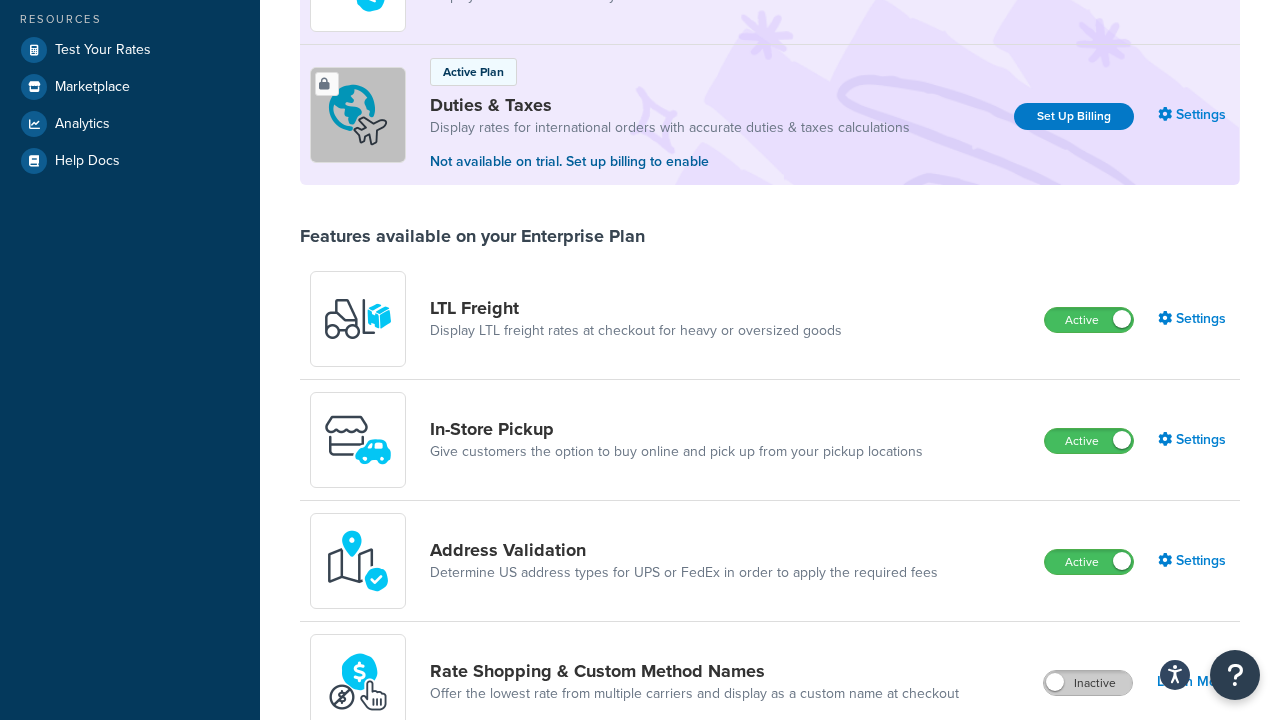 click on "Inactive" at bounding box center (1088, 683) 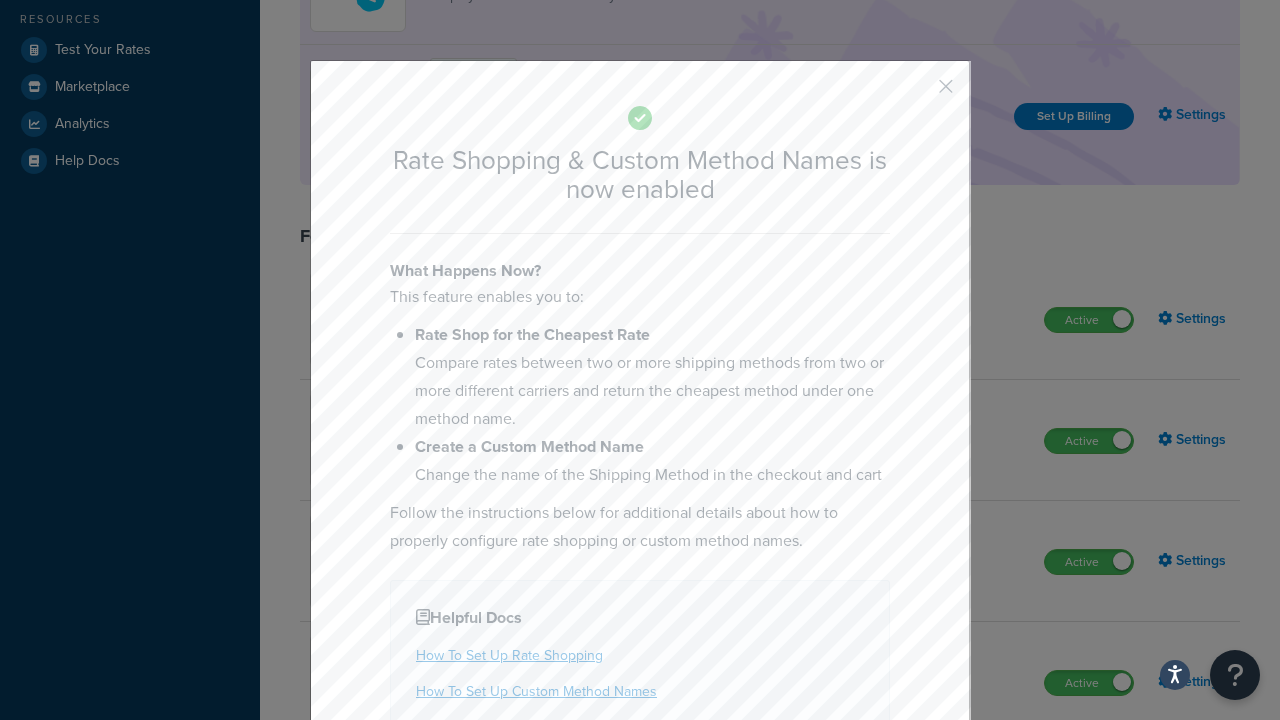 click at bounding box center [916, 93] 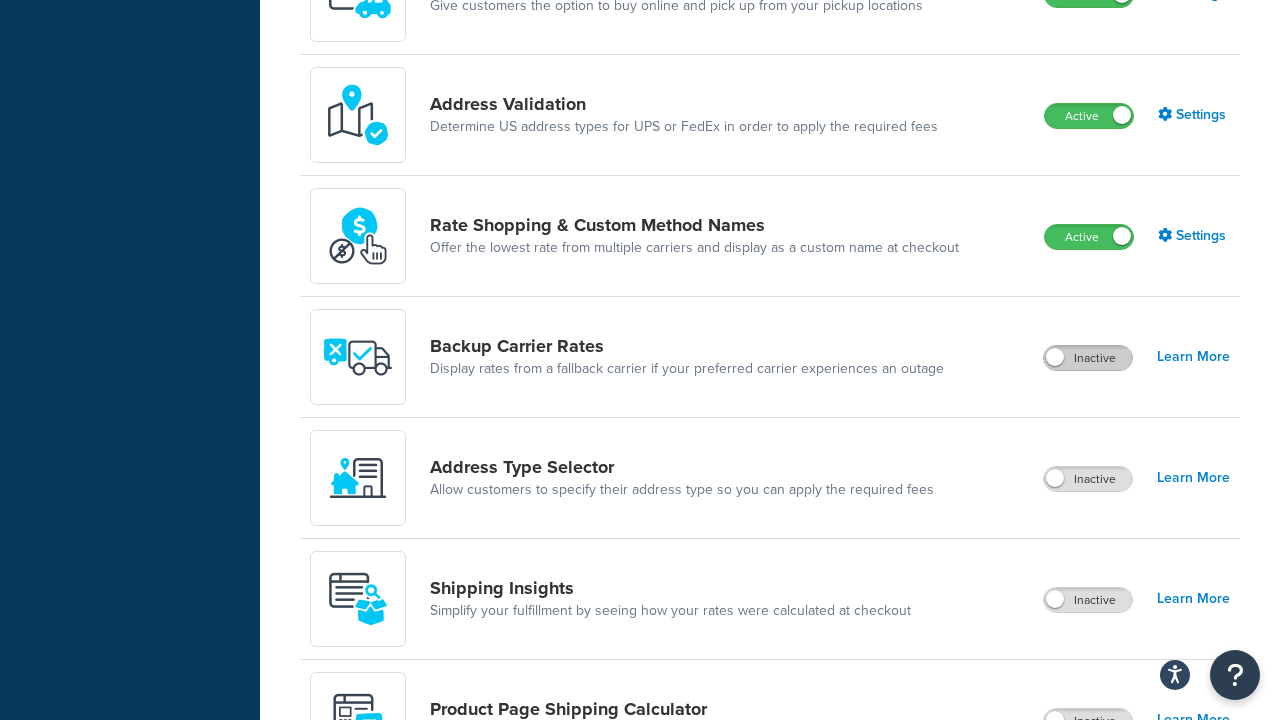 click on "Inactive" at bounding box center [1088, 358] 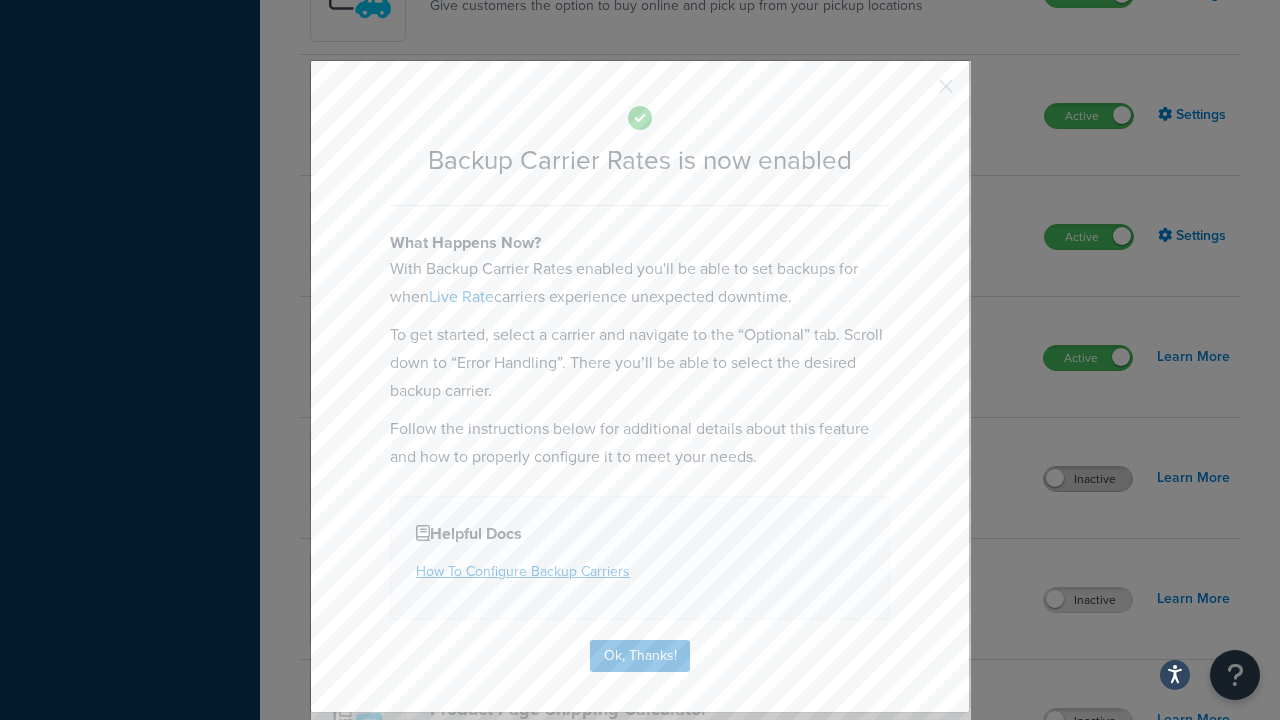 click at bounding box center [916, 93] 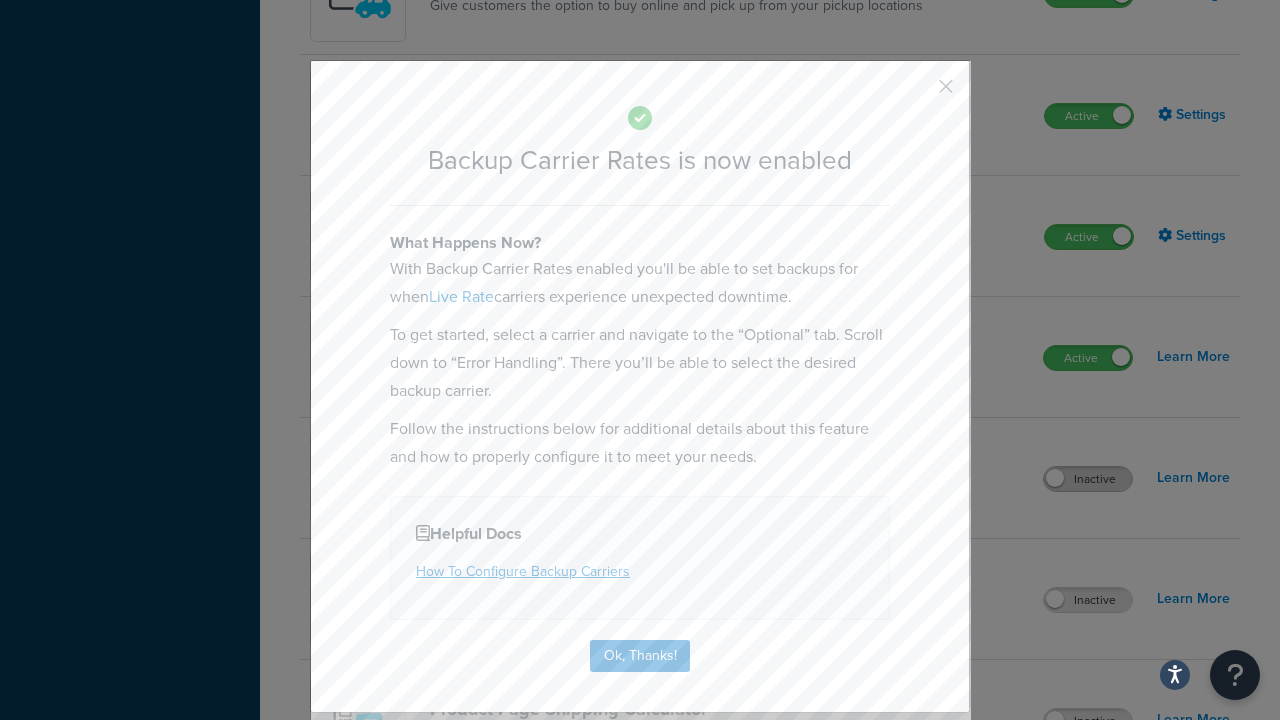 click on "Inactive" at bounding box center (1088, 479) 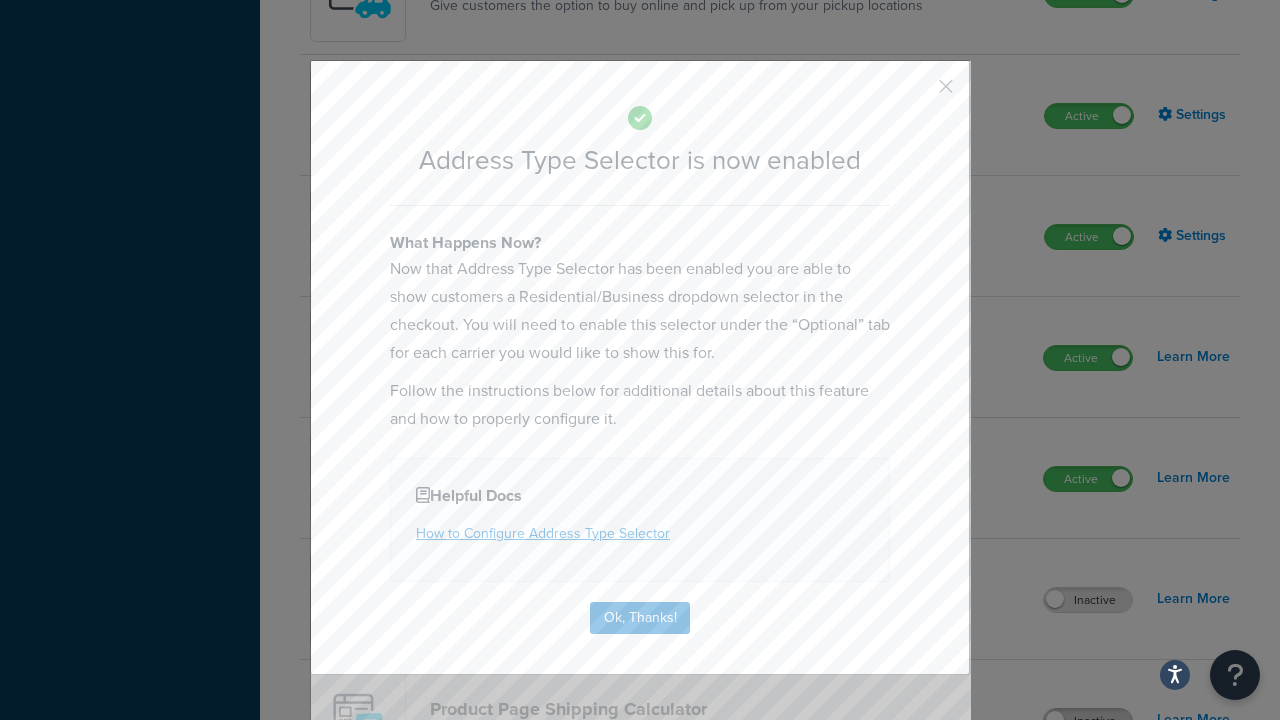 click at bounding box center [916, 93] 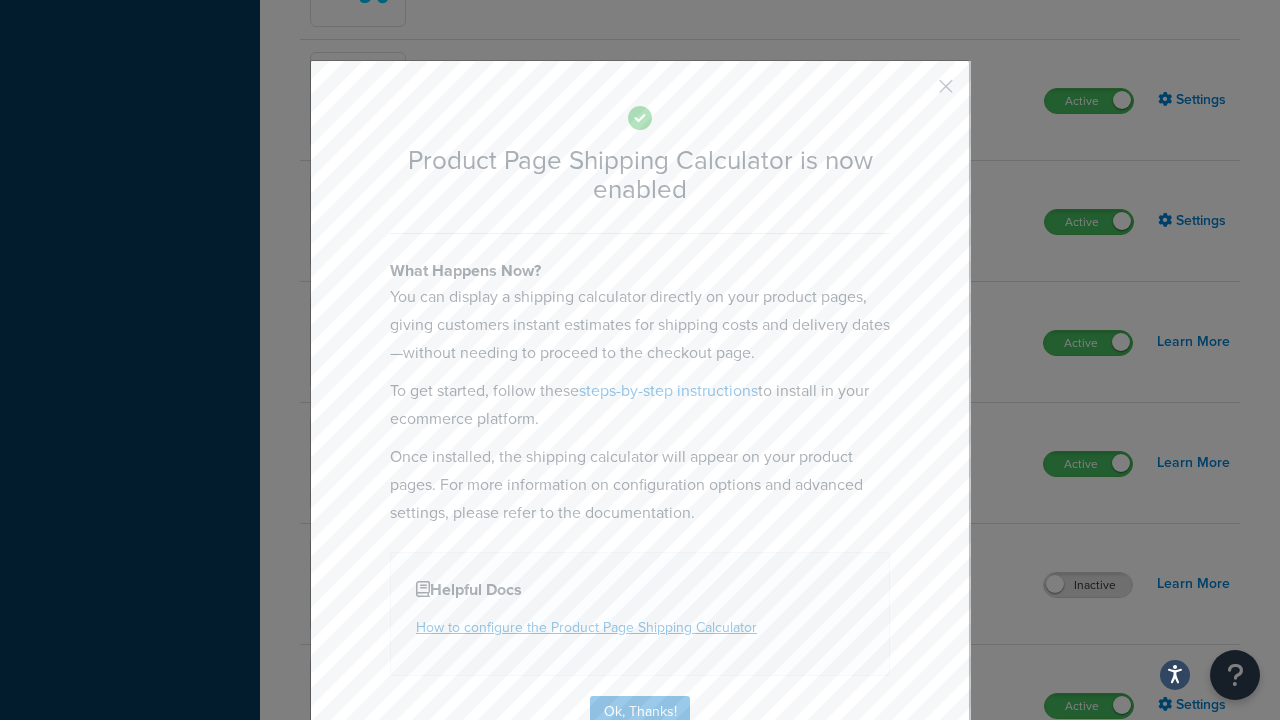 click at bounding box center (916, 93) 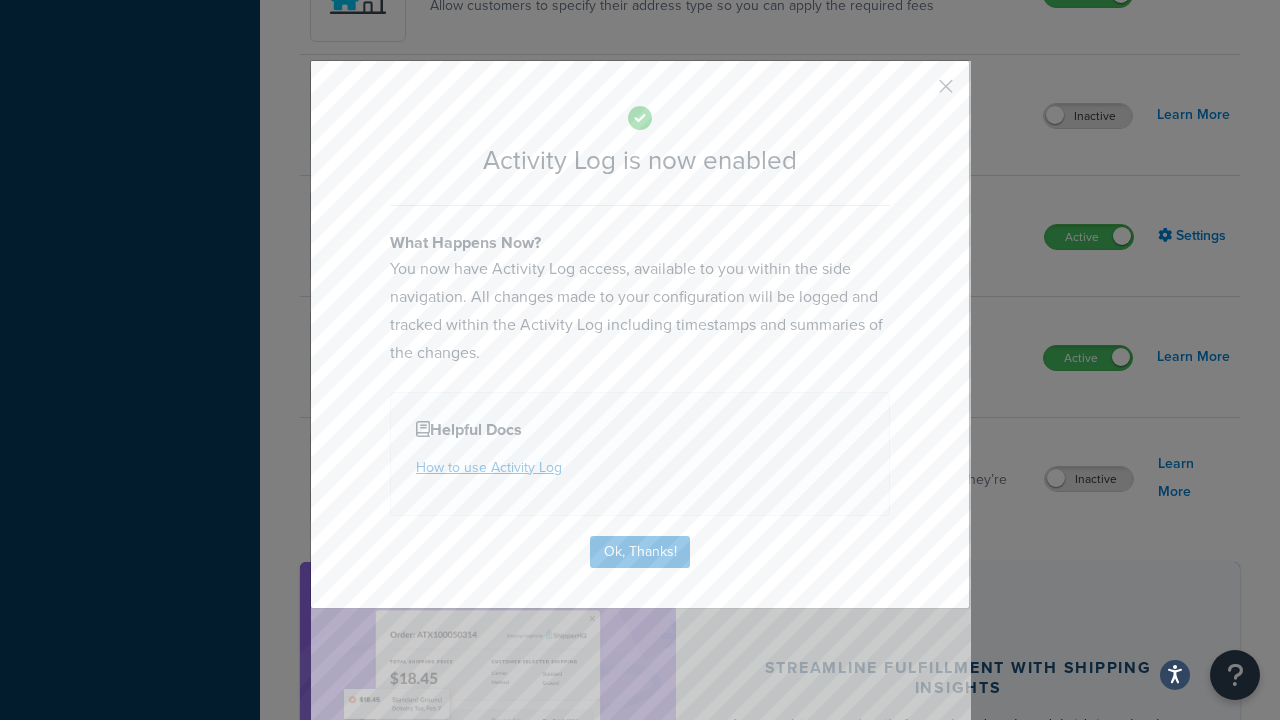 click at bounding box center (916, 93) 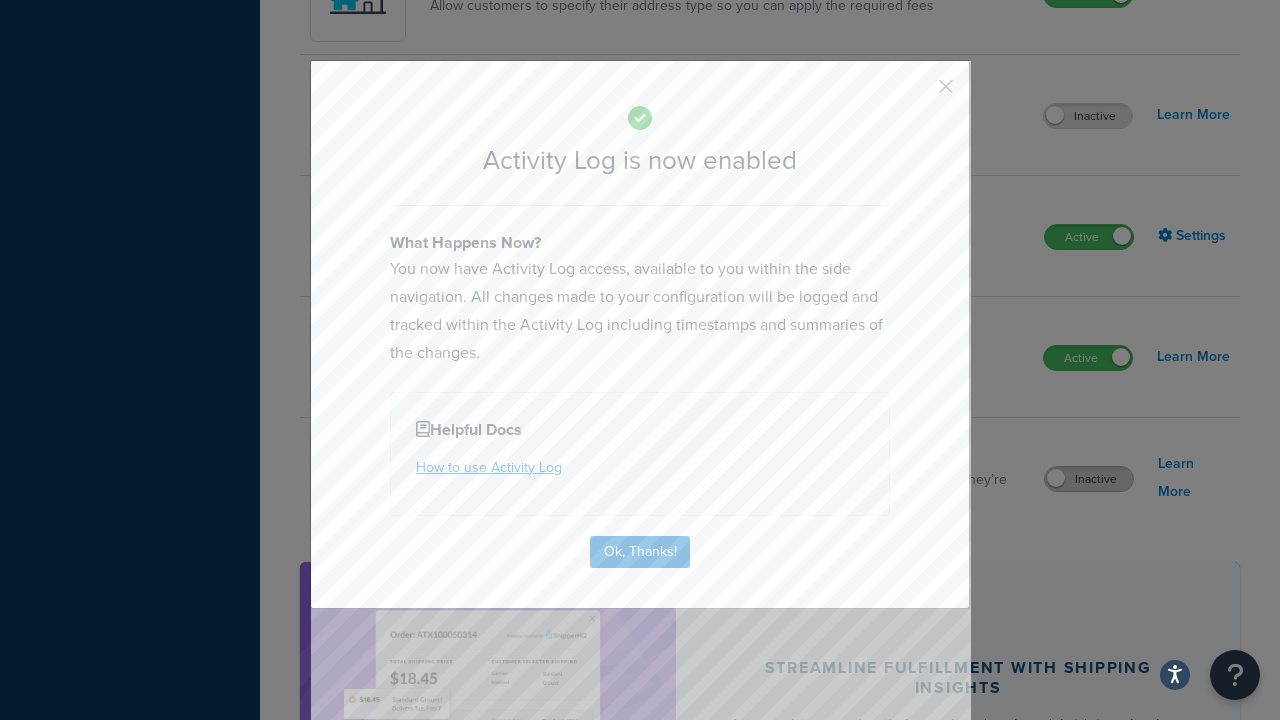 click on "Inactive" at bounding box center [1089, 479] 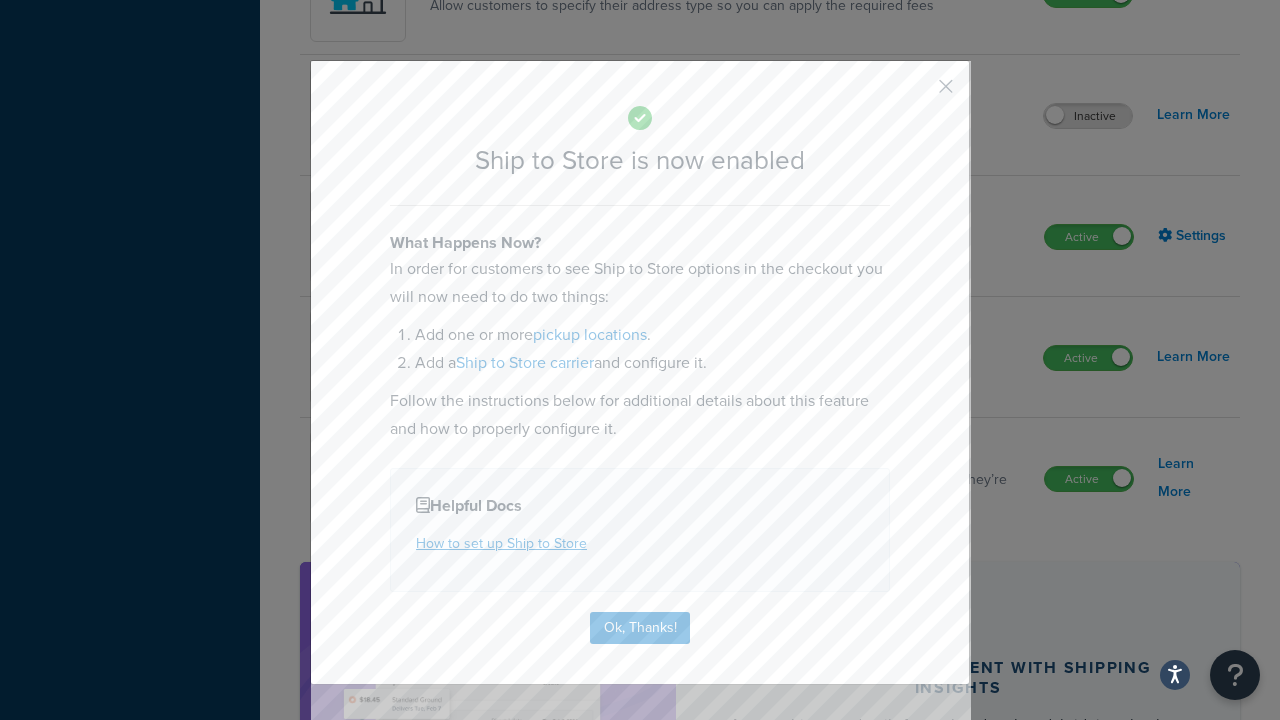 click at bounding box center (916, 93) 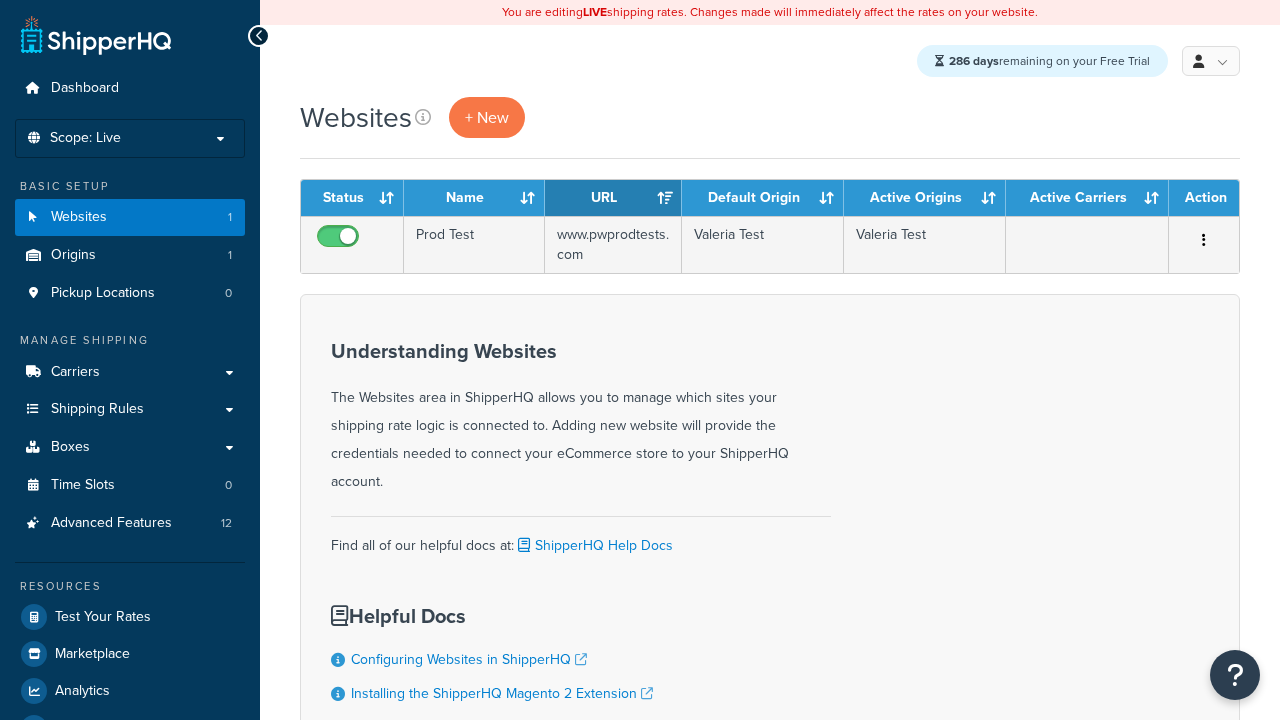 scroll, scrollTop: 0, scrollLeft: 0, axis: both 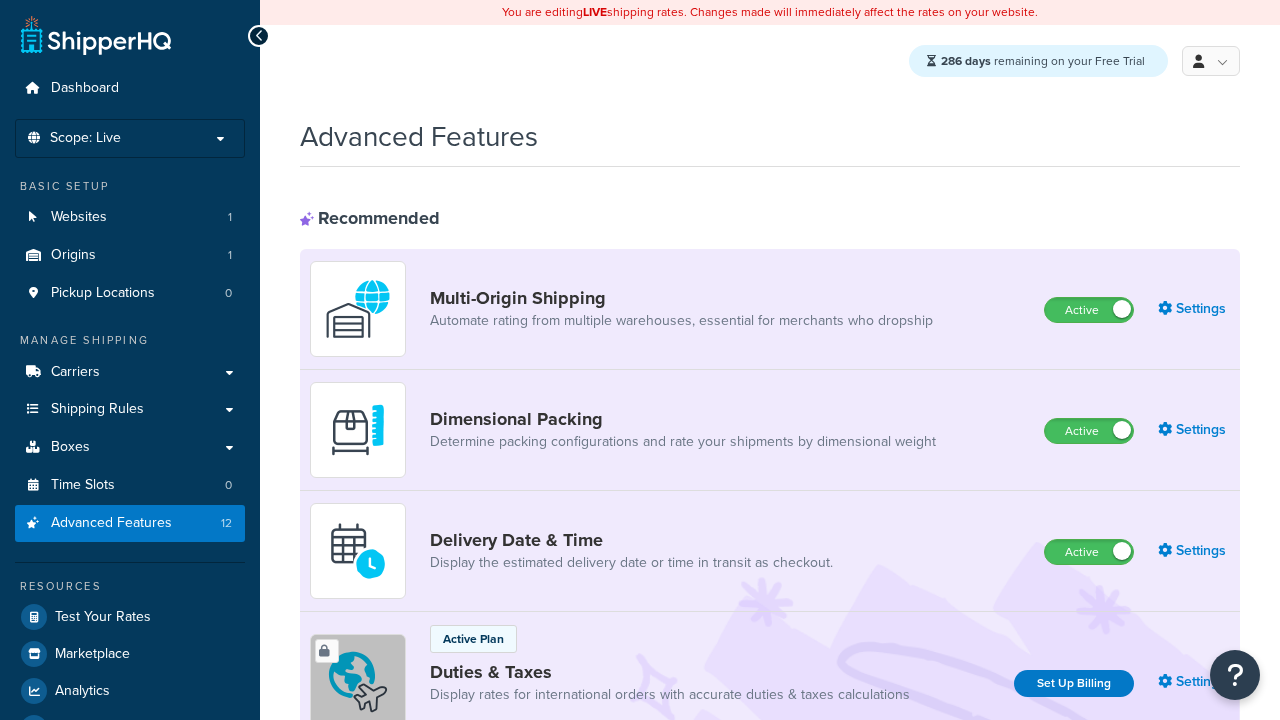 click on "Inactive" at bounding box center (1088, 1613) 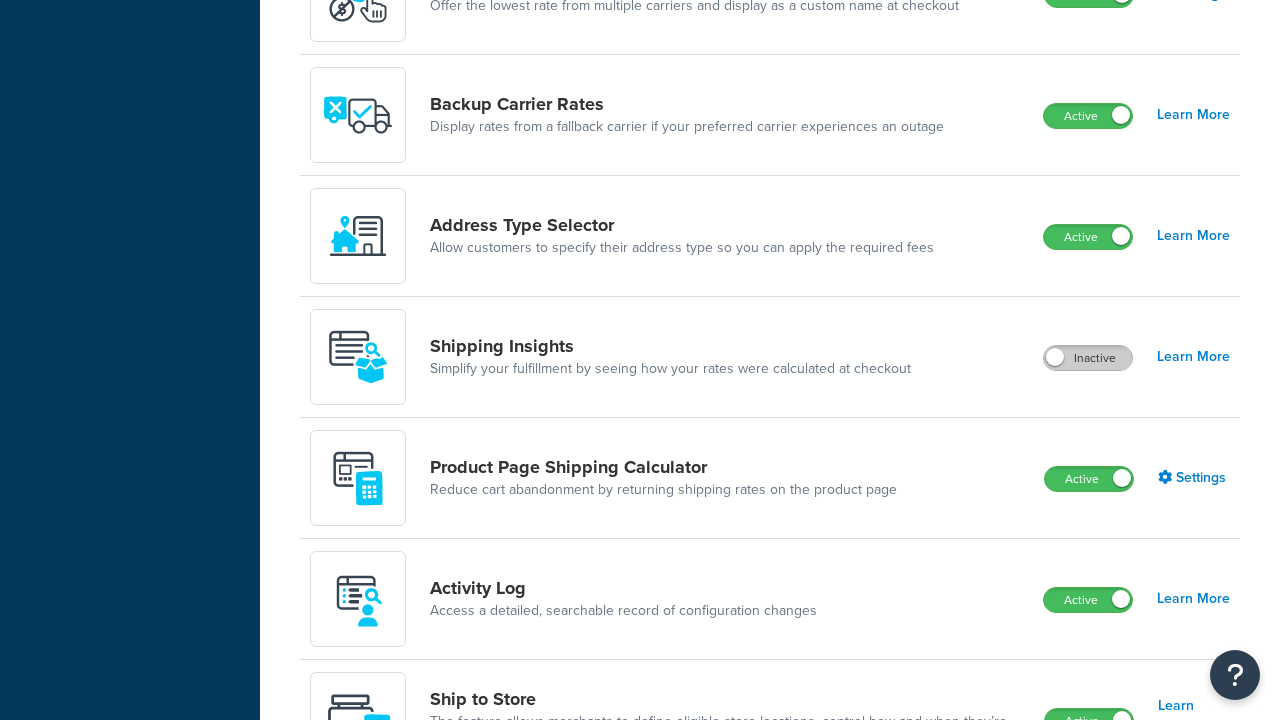scroll, scrollTop: 0, scrollLeft: 0, axis: both 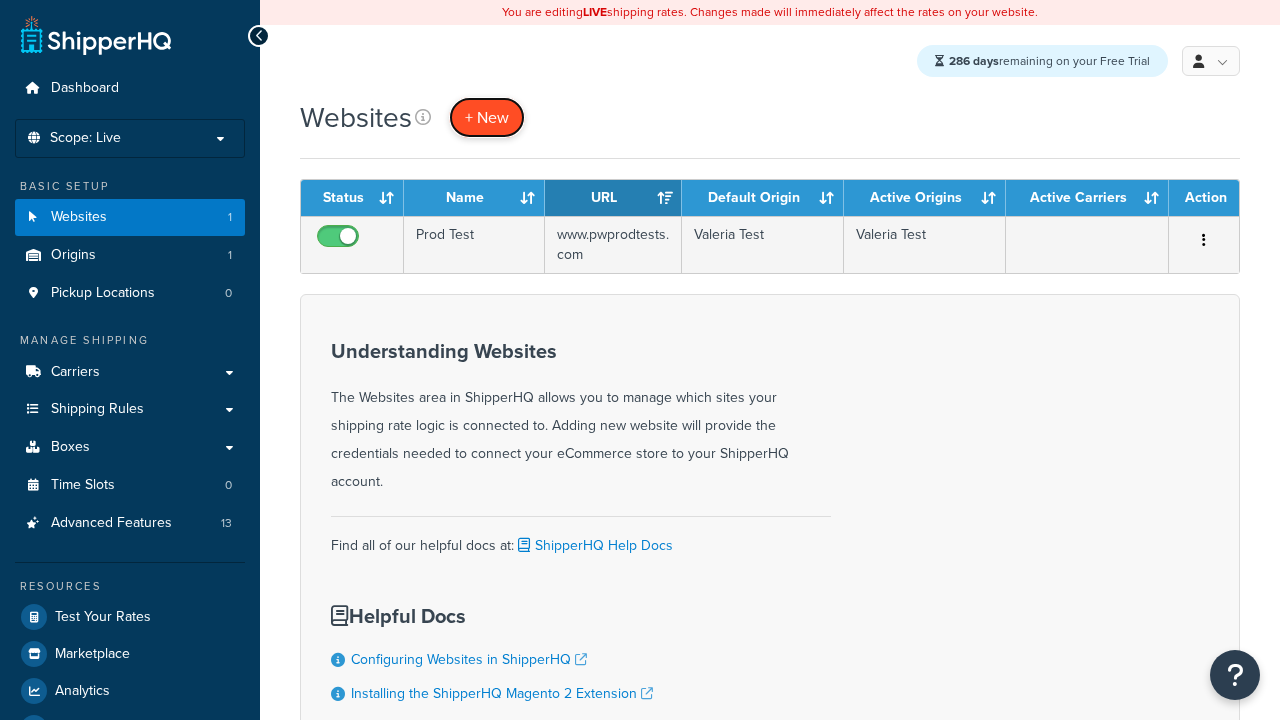 click on "+ New" at bounding box center (487, 117) 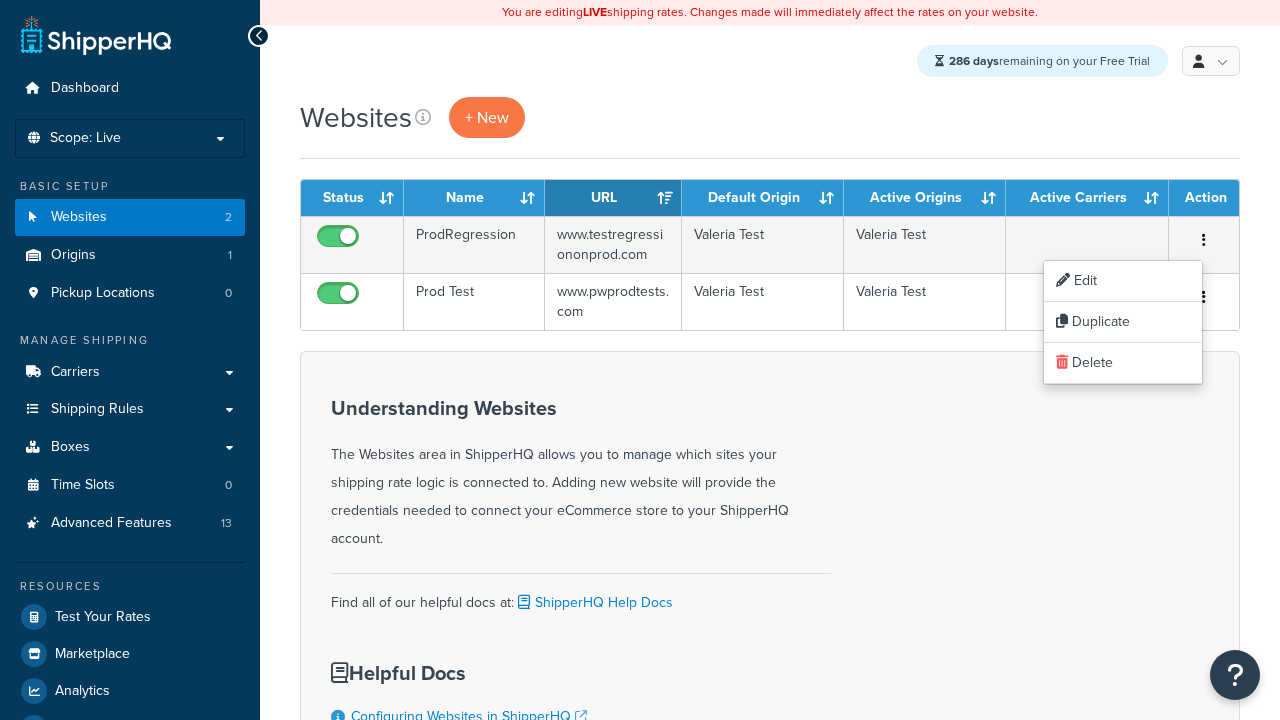 scroll, scrollTop: 0, scrollLeft: 0, axis: both 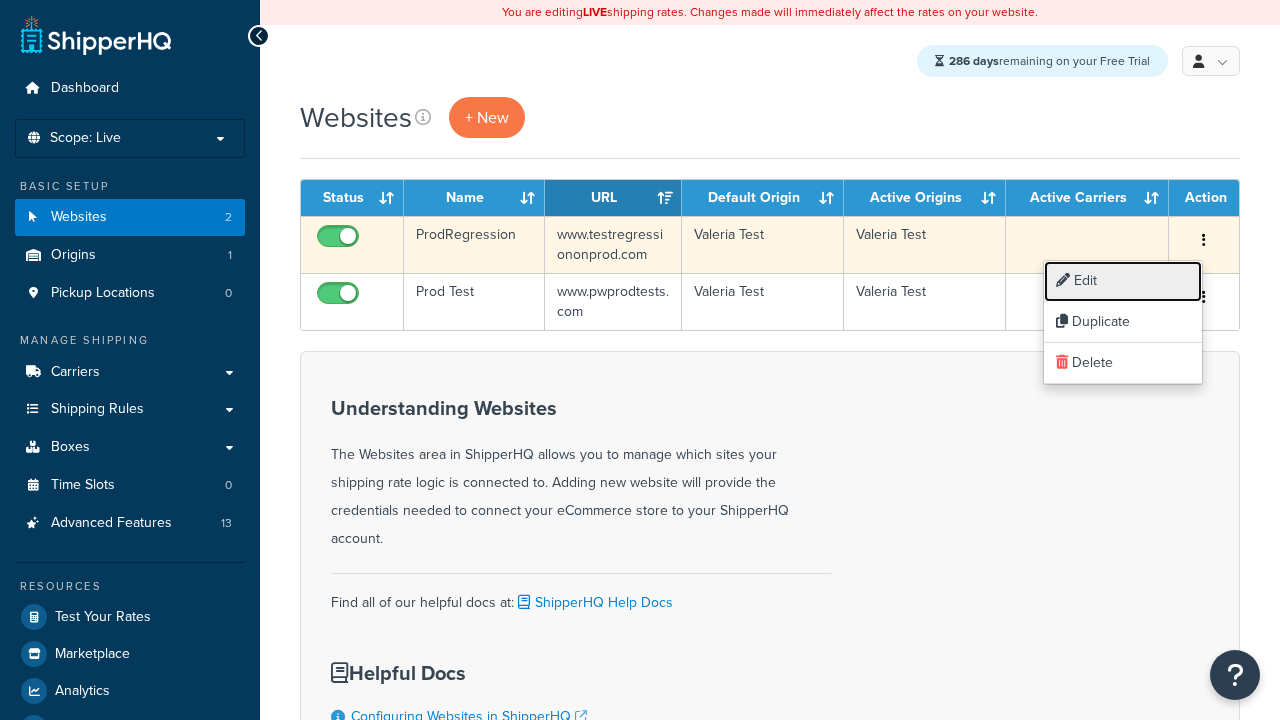 click on "Edit" at bounding box center (1123, 281) 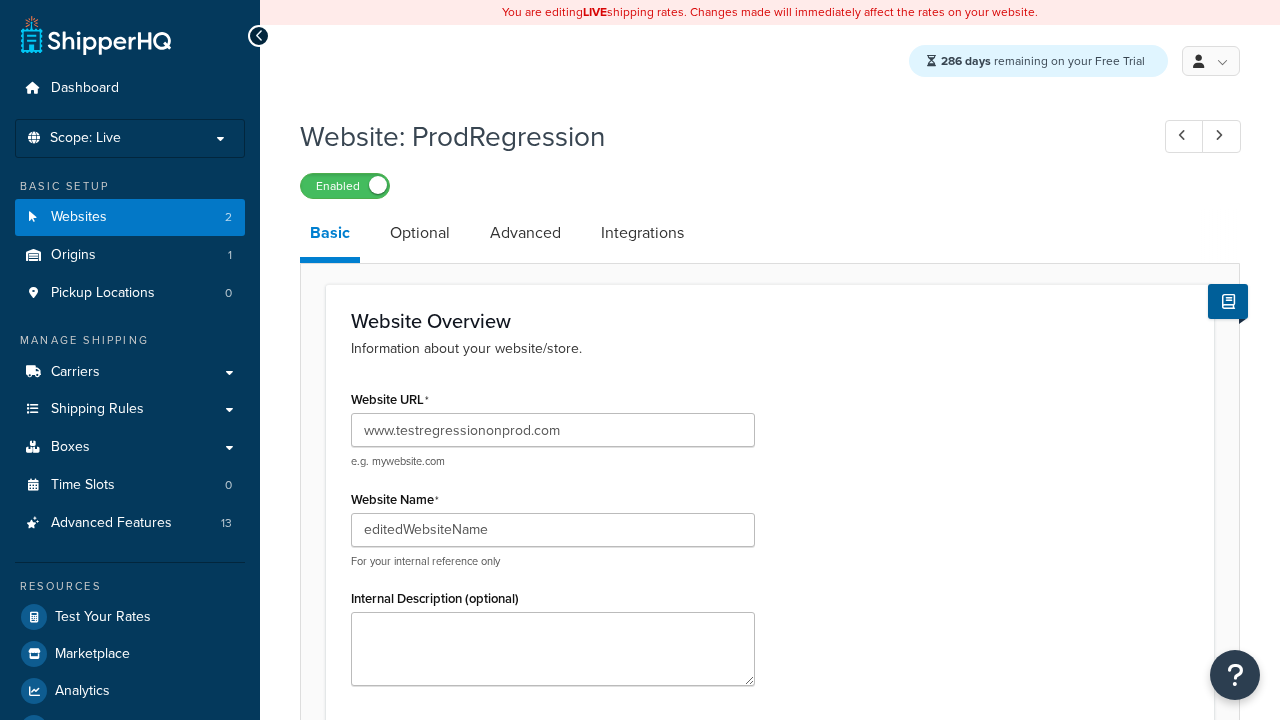 scroll, scrollTop: 722, scrollLeft: 0, axis: vertical 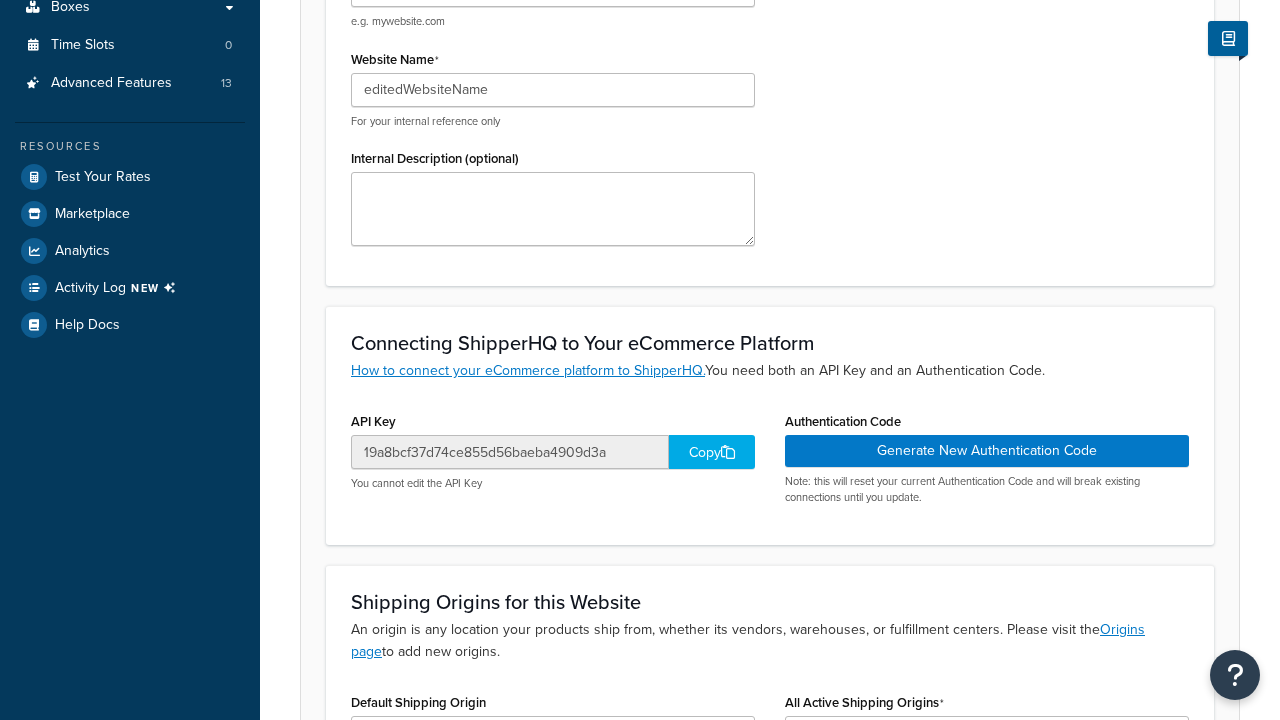 type on "editedWebsiteName" 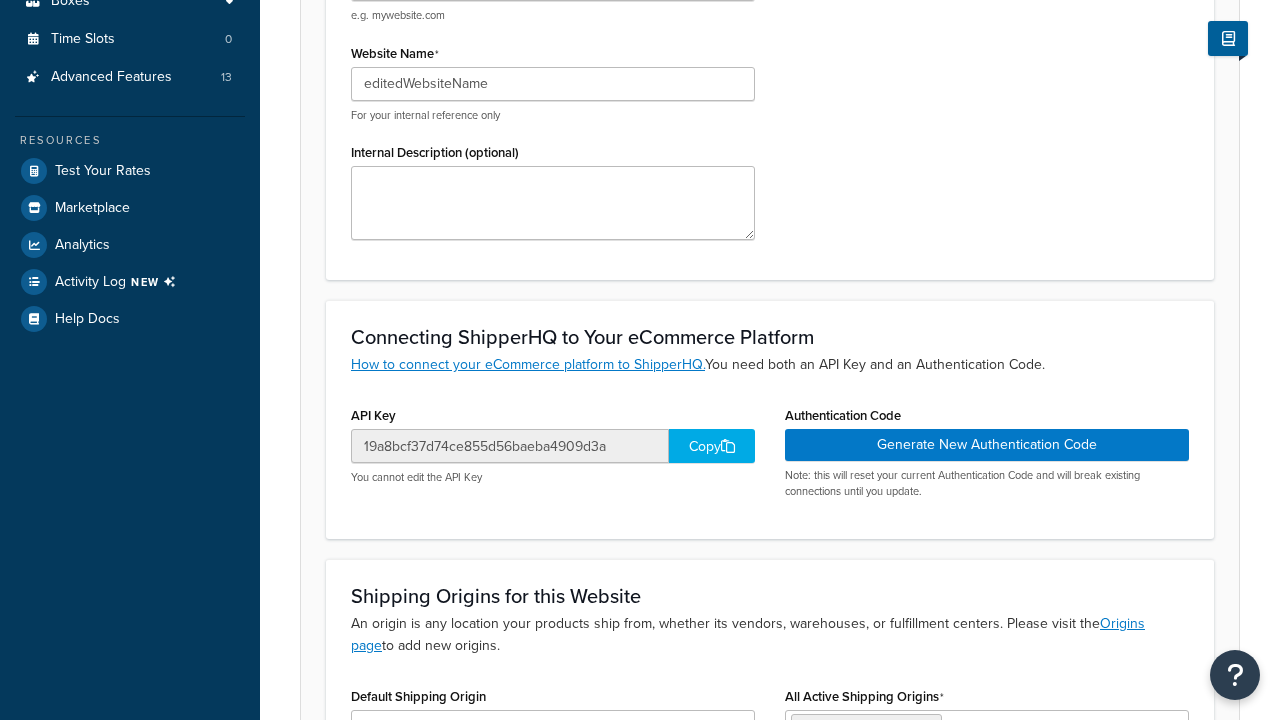 click on "Save" at bounding box center [759, 851] 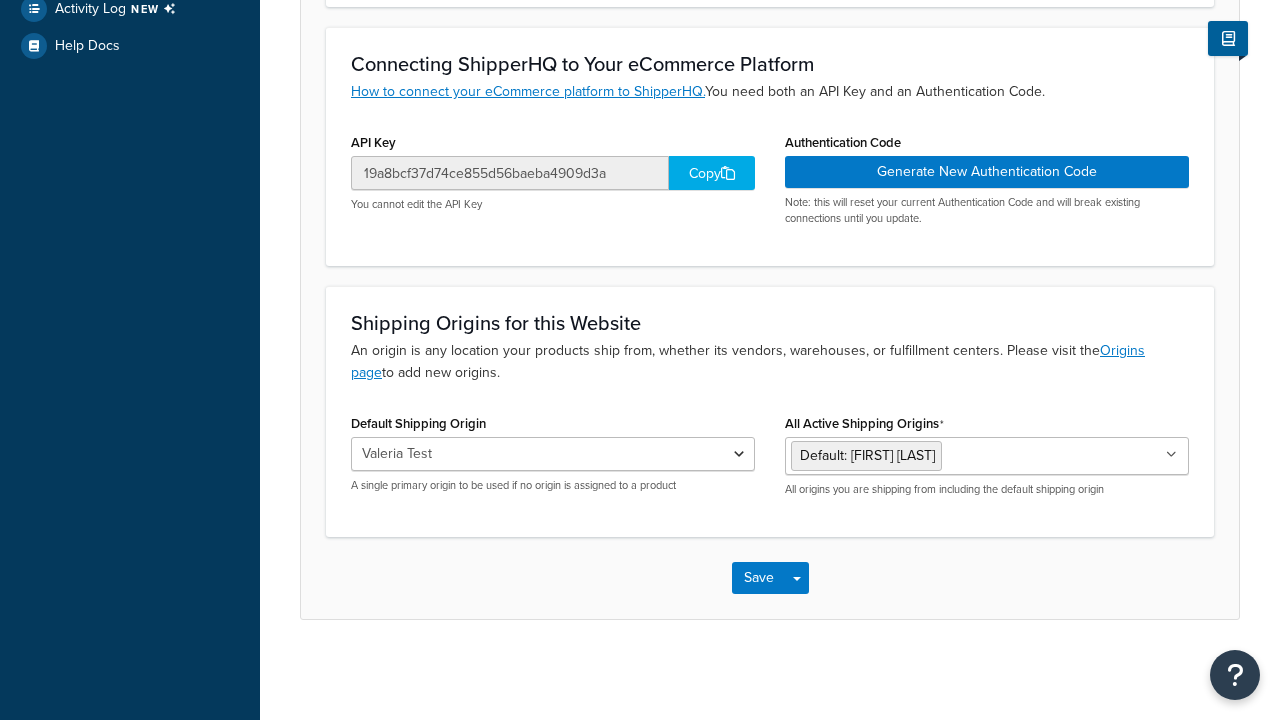 scroll, scrollTop: 0, scrollLeft: 0, axis: both 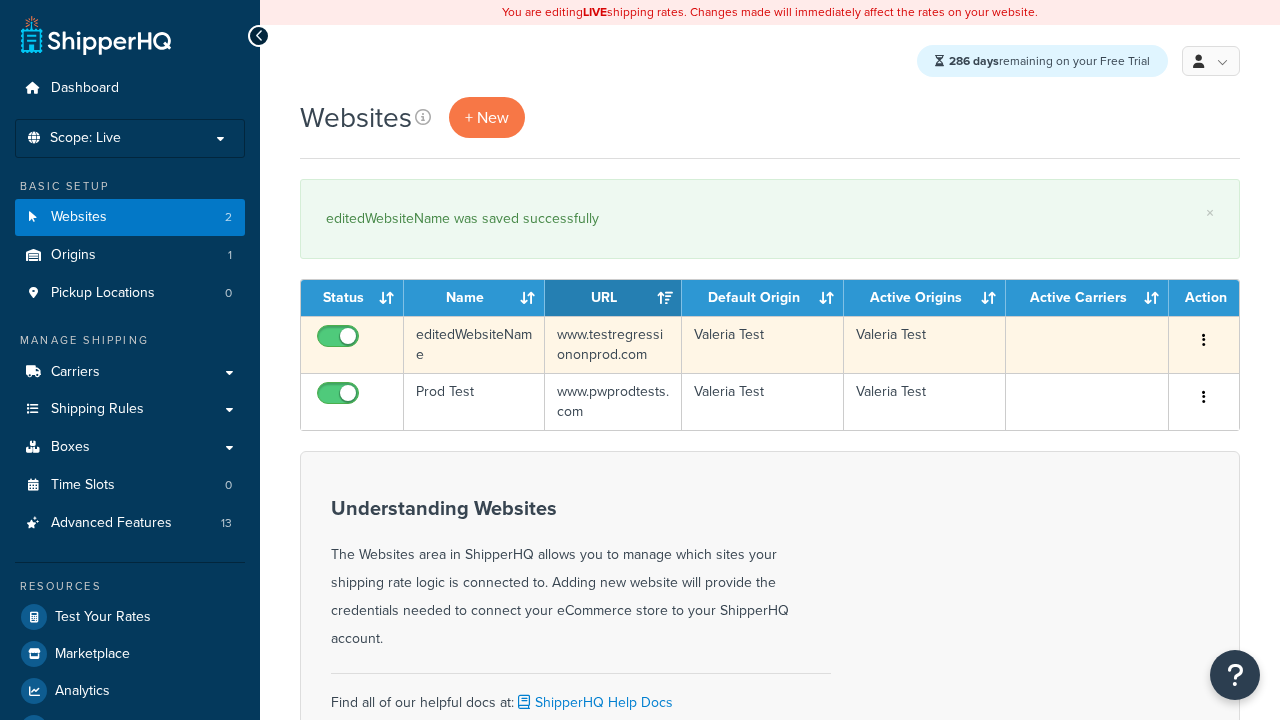 click at bounding box center (1204, 340) 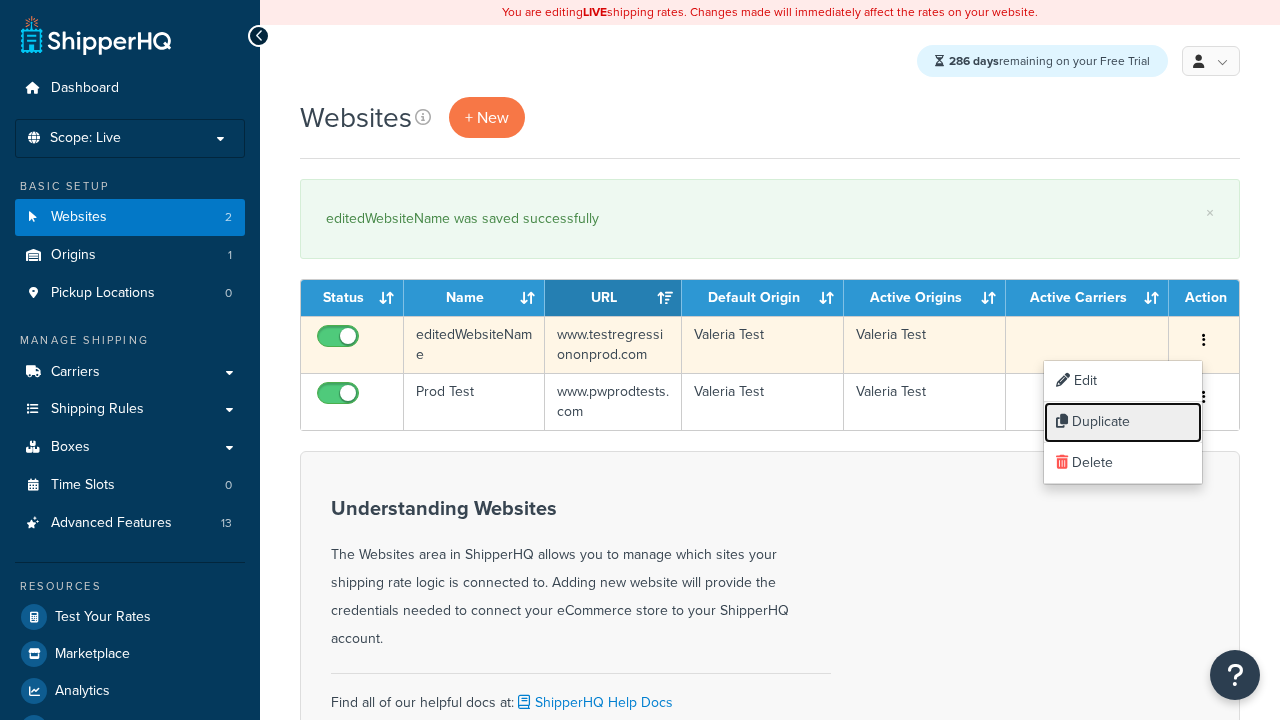 scroll, scrollTop: 0, scrollLeft: 0, axis: both 